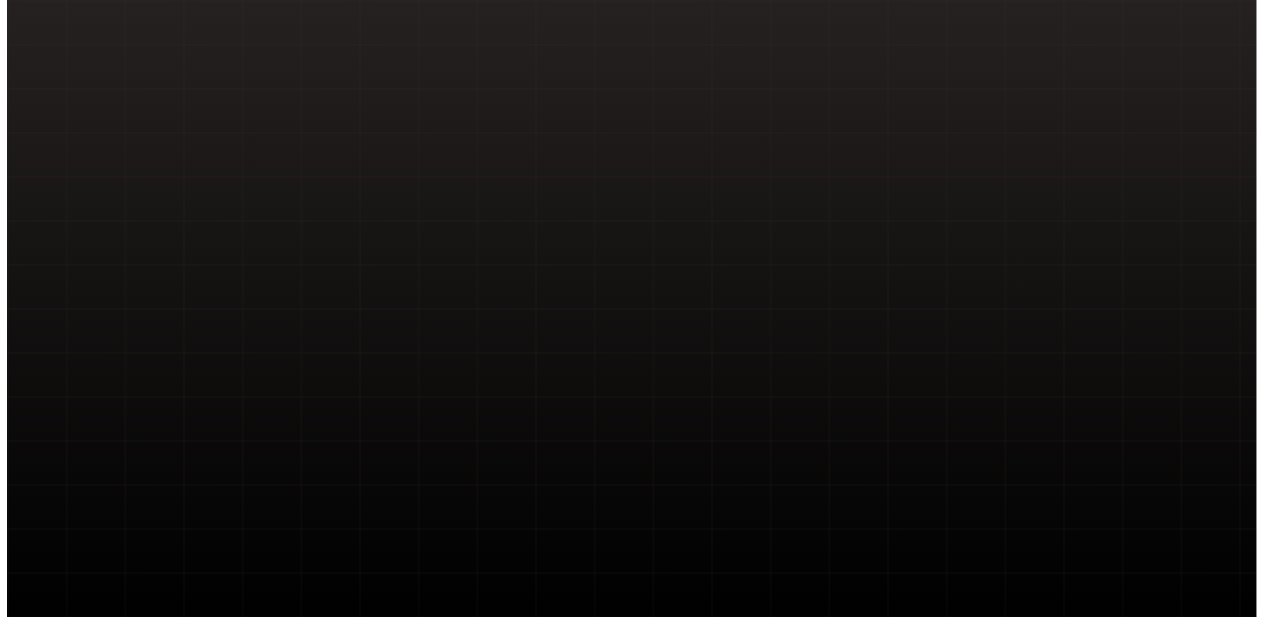 scroll, scrollTop: 0, scrollLeft: 0, axis: both 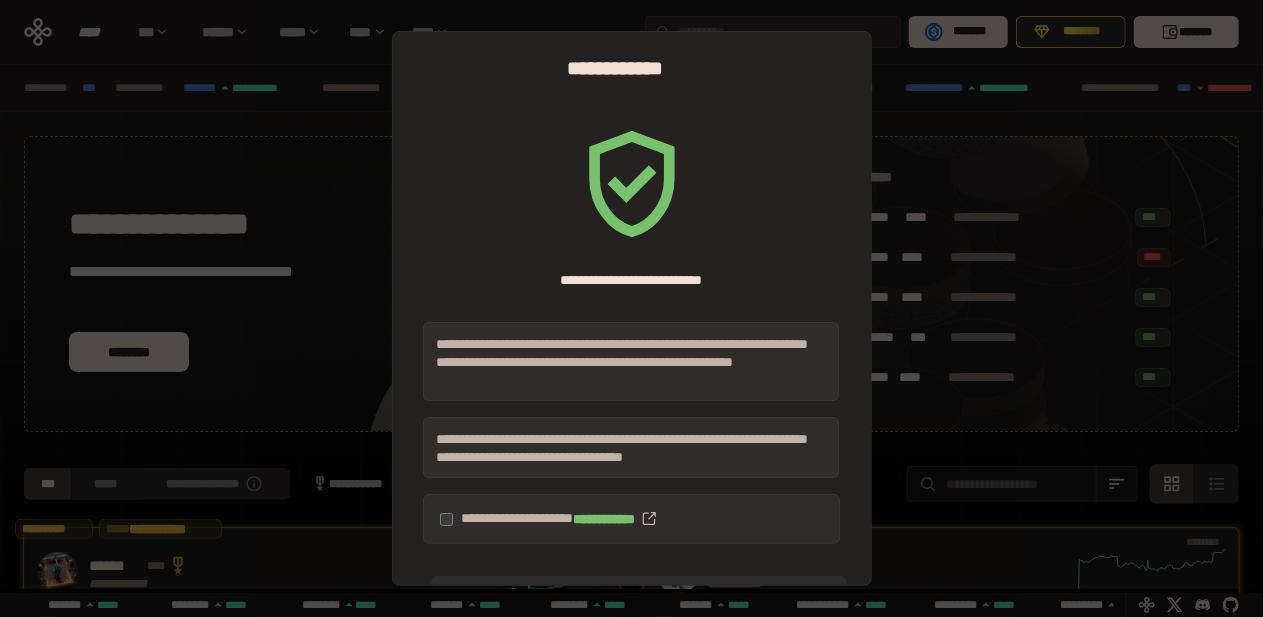 click on "**********" at bounding box center (632, 308) 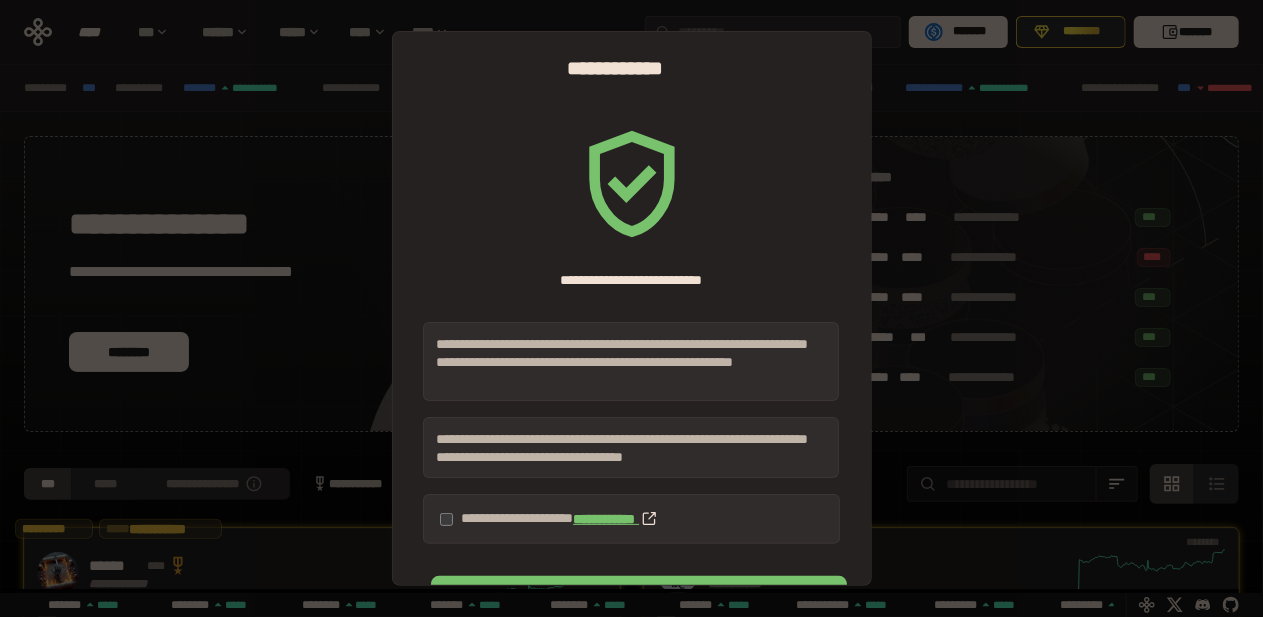 scroll, scrollTop: 57, scrollLeft: 0, axis: vertical 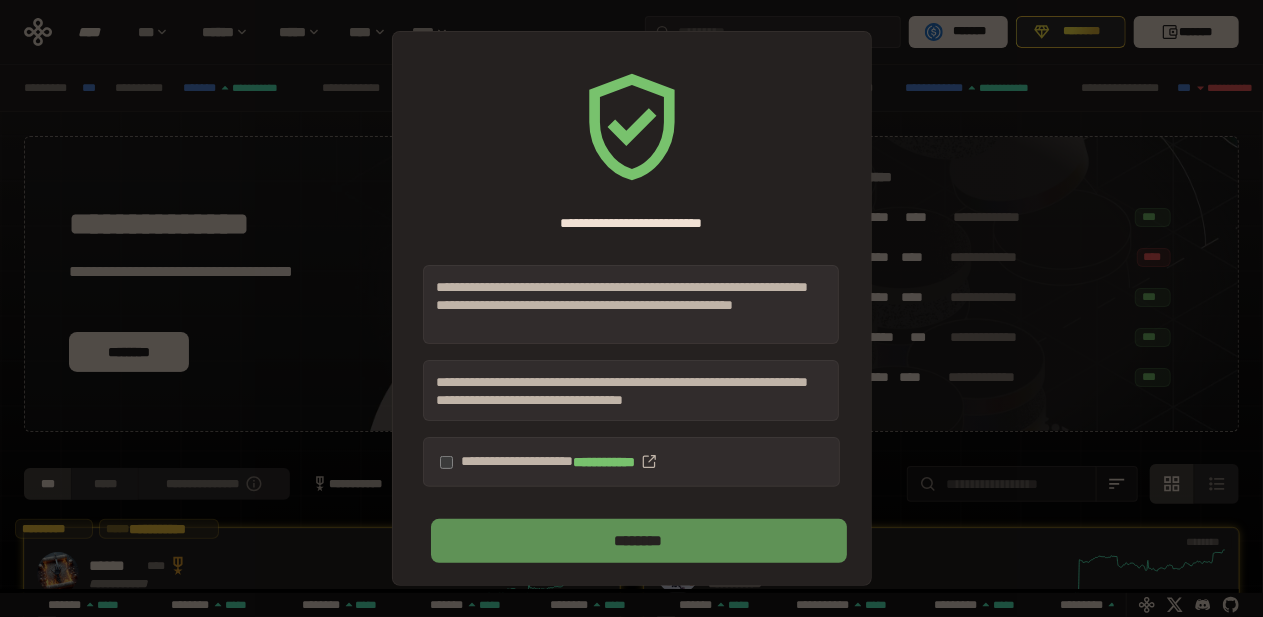 click on "********" at bounding box center [639, 541] 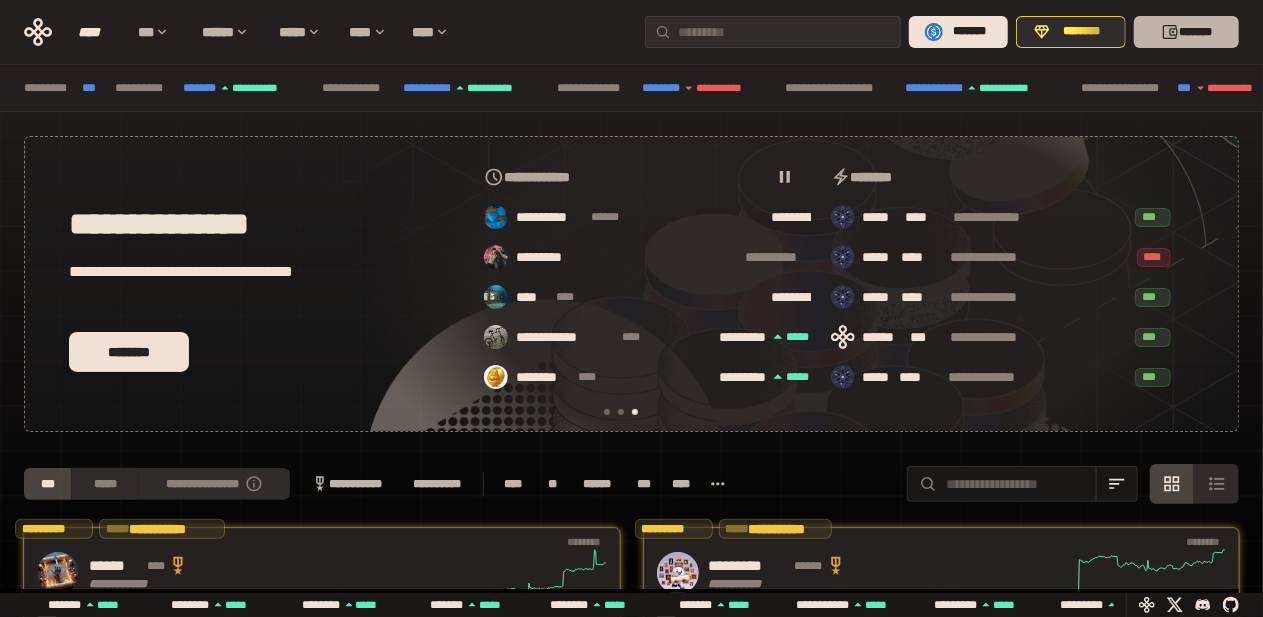 scroll, scrollTop: 0, scrollLeft: 776, axis: horizontal 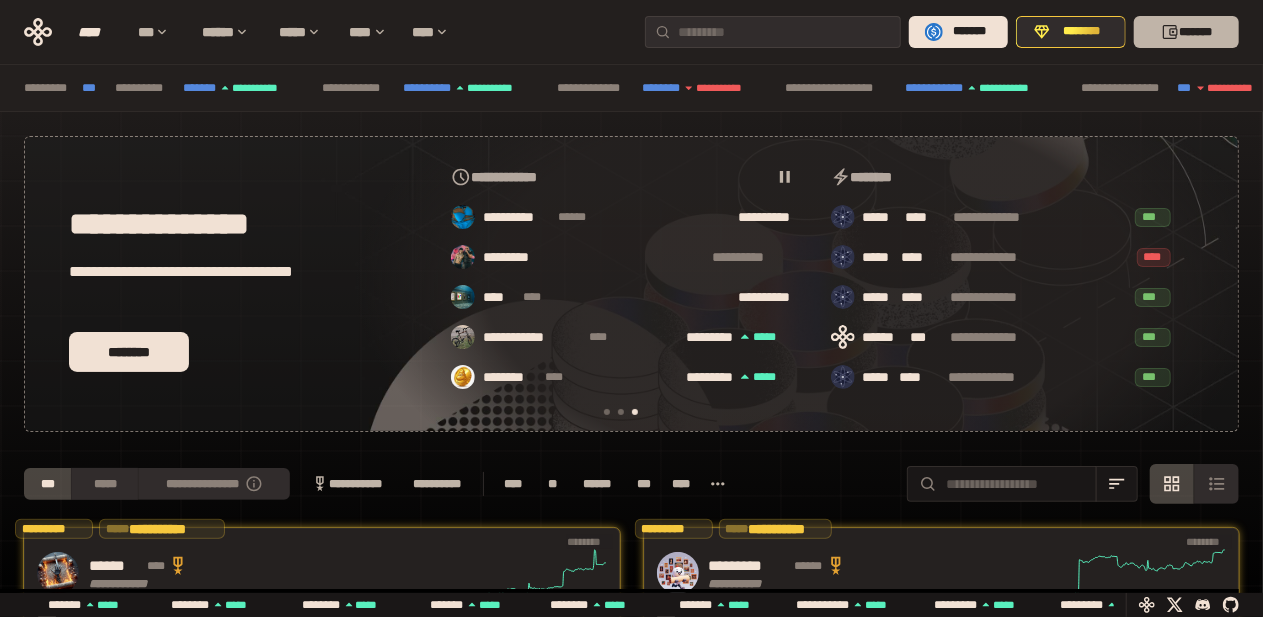 click on "*******" at bounding box center (1186, 32) 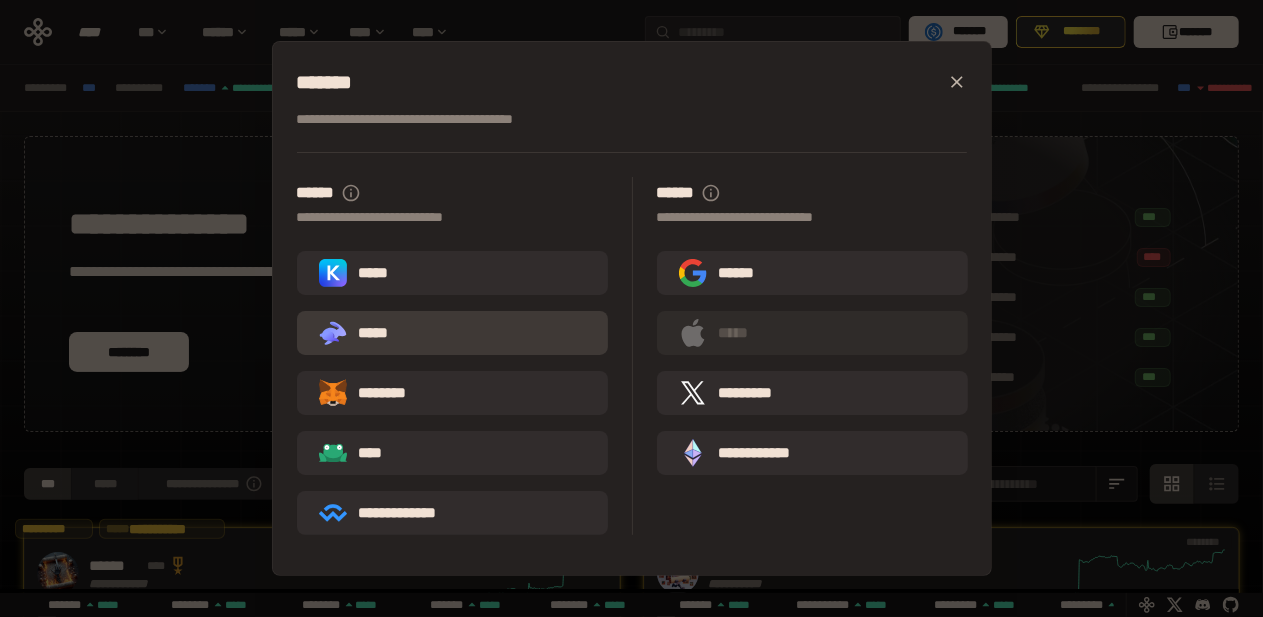 click on ".st0{fill:url(#SVGID_1_);}
.st1{fill-rule:evenodd;clip-rule:evenodd;fill:url(#SVGID_00000161597173617360504640000012432366591255278478_);}
.st2{fill-rule:evenodd;clip-rule:evenodd;fill:url(#SVGID_00000021803777515098205300000017382971856690286485_);}
.st3{fill:url(#SVGID_00000031192219548086493050000012287181694732331425_);}
*****" at bounding box center [452, 333] 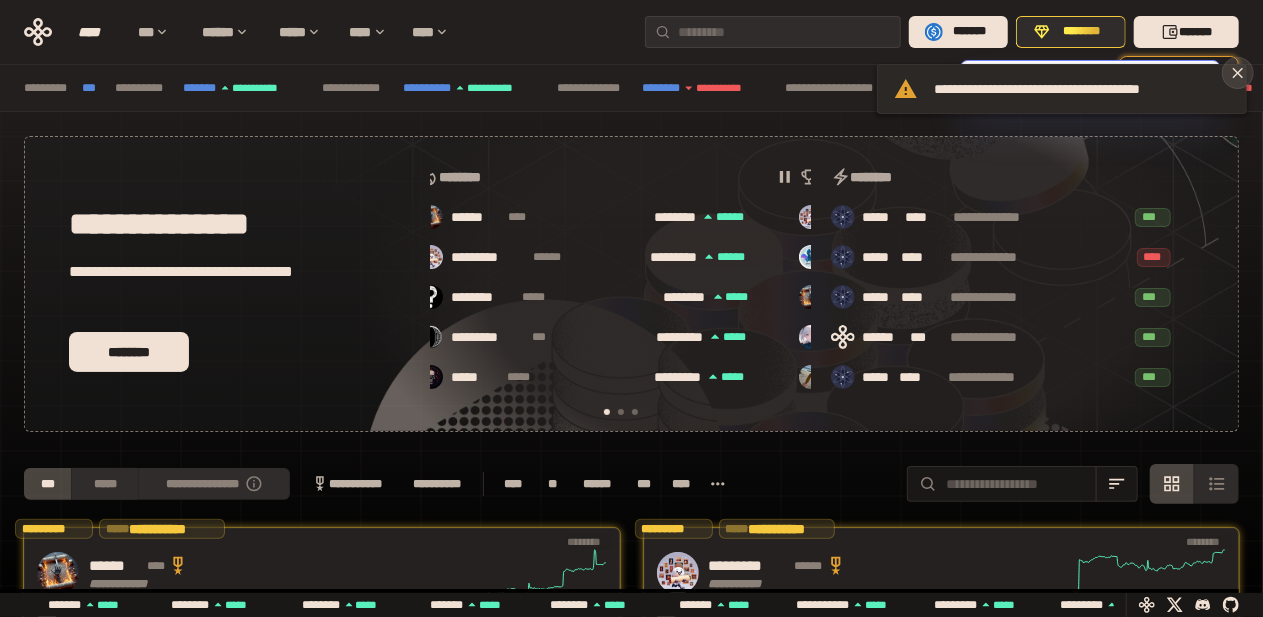 scroll, scrollTop: 0, scrollLeft: 16, axis: horizontal 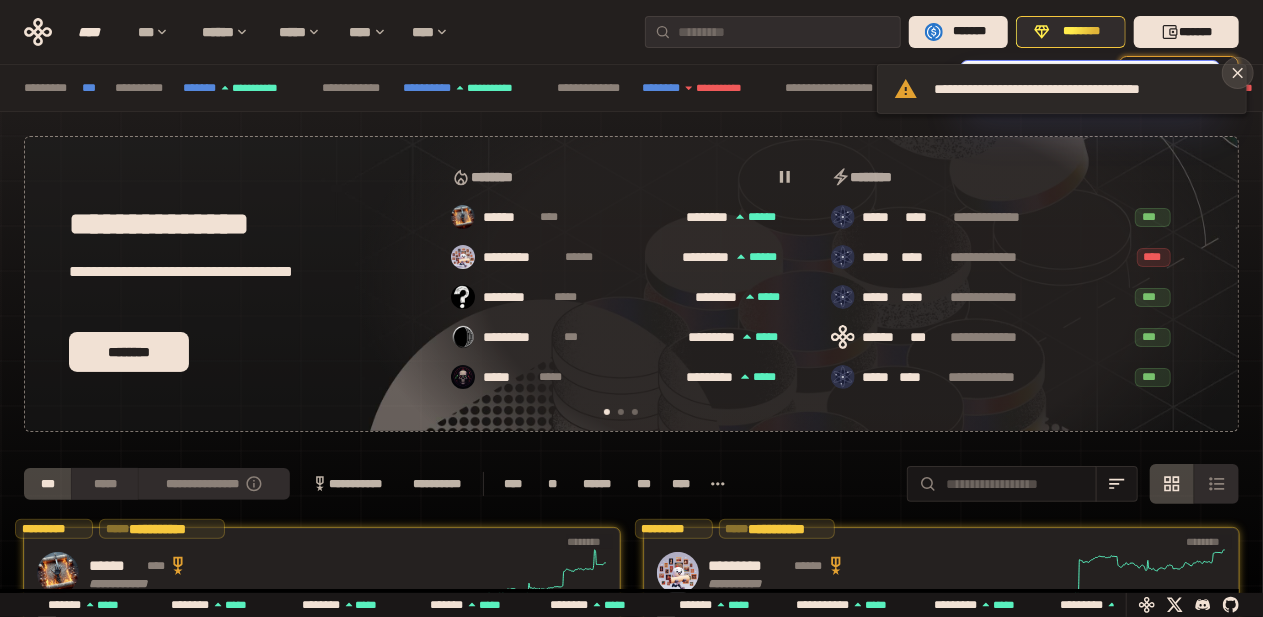 click 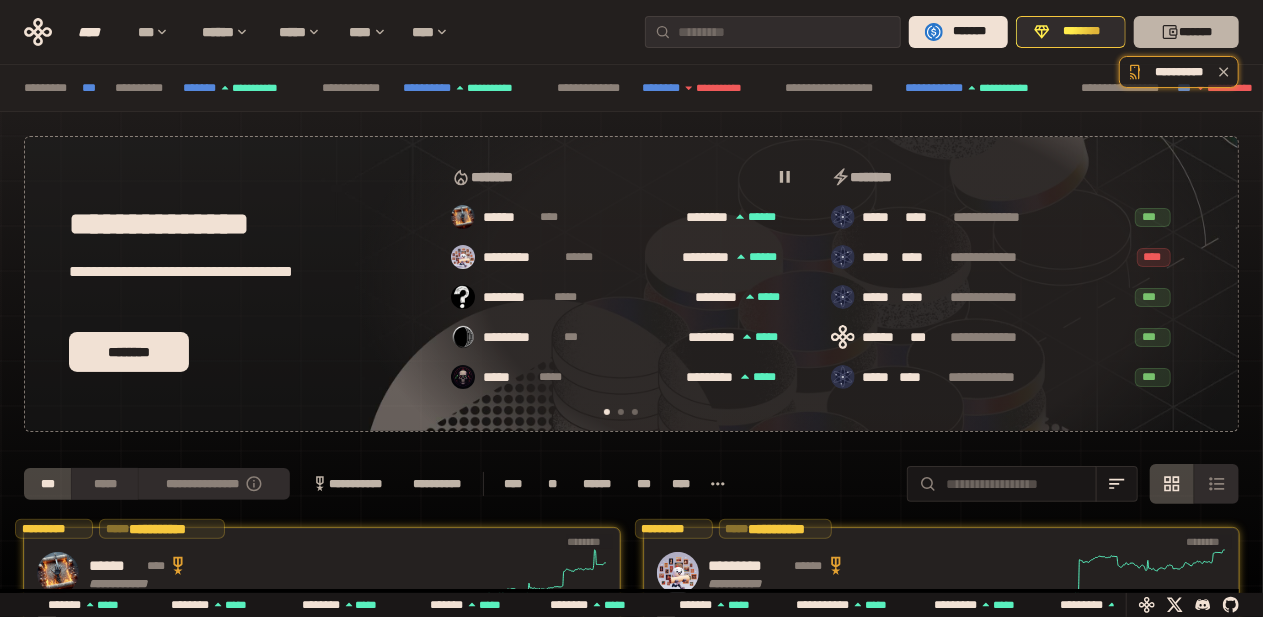 click on "*******" at bounding box center [1186, 32] 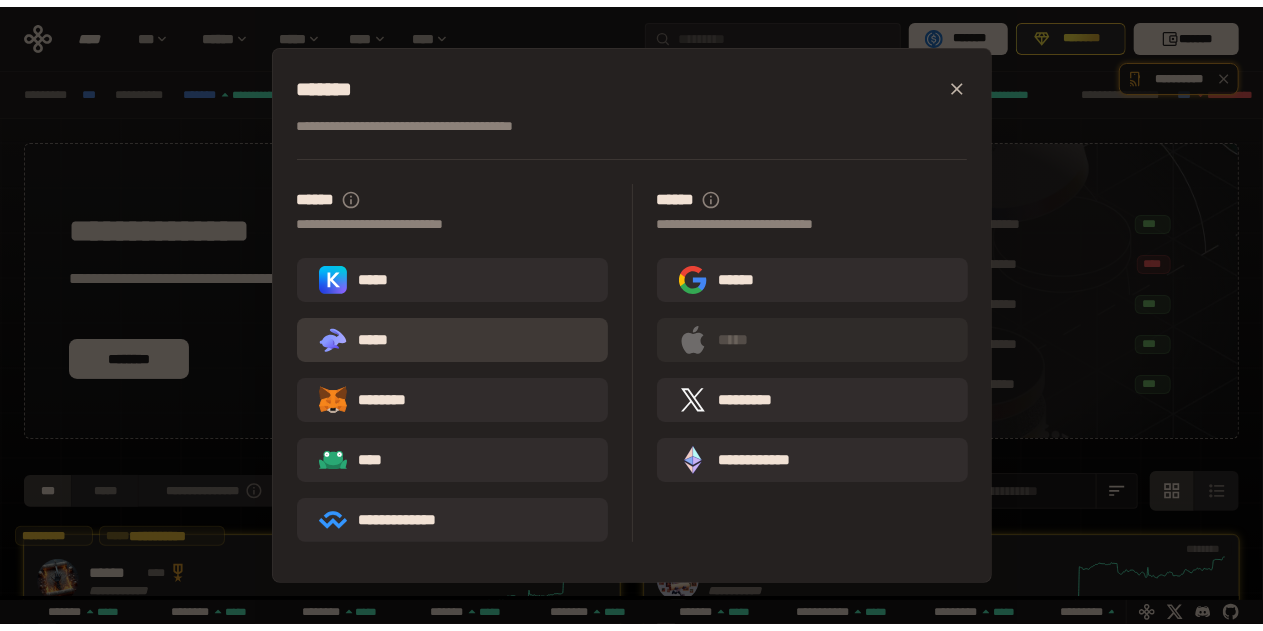scroll, scrollTop: 0, scrollLeft: 396, axis: horizontal 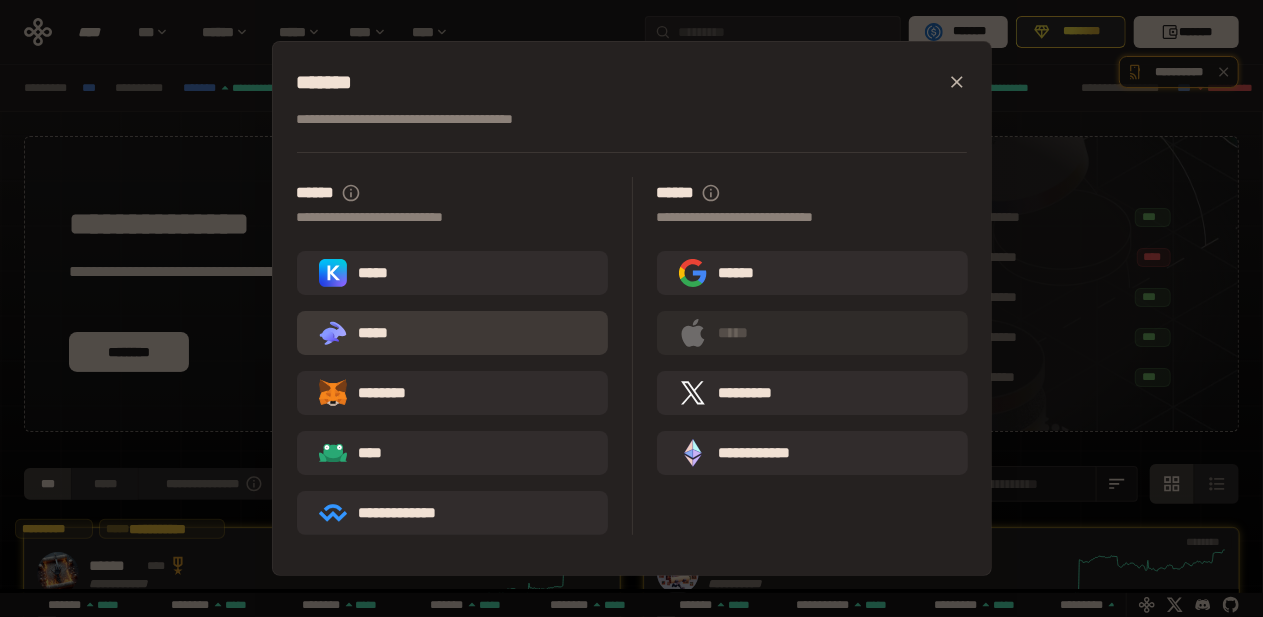 click on ".st0{fill:url(#SVGID_1_);}
.st1{fill-rule:evenodd;clip-rule:evenodd;fill:url(#SVGID_00000161597173617360504640000012432366591255278478_);}
.st2{fill-rule:evenodd;clip-rule:evenodd;fill:url(#SVGID_00000021803777515098205300000017382971856690286485_);}
.st3{fill:url(#SVGID_00000031192219548086493050000012287181694732331425_);}
*****" at bounding box center (452, 333) 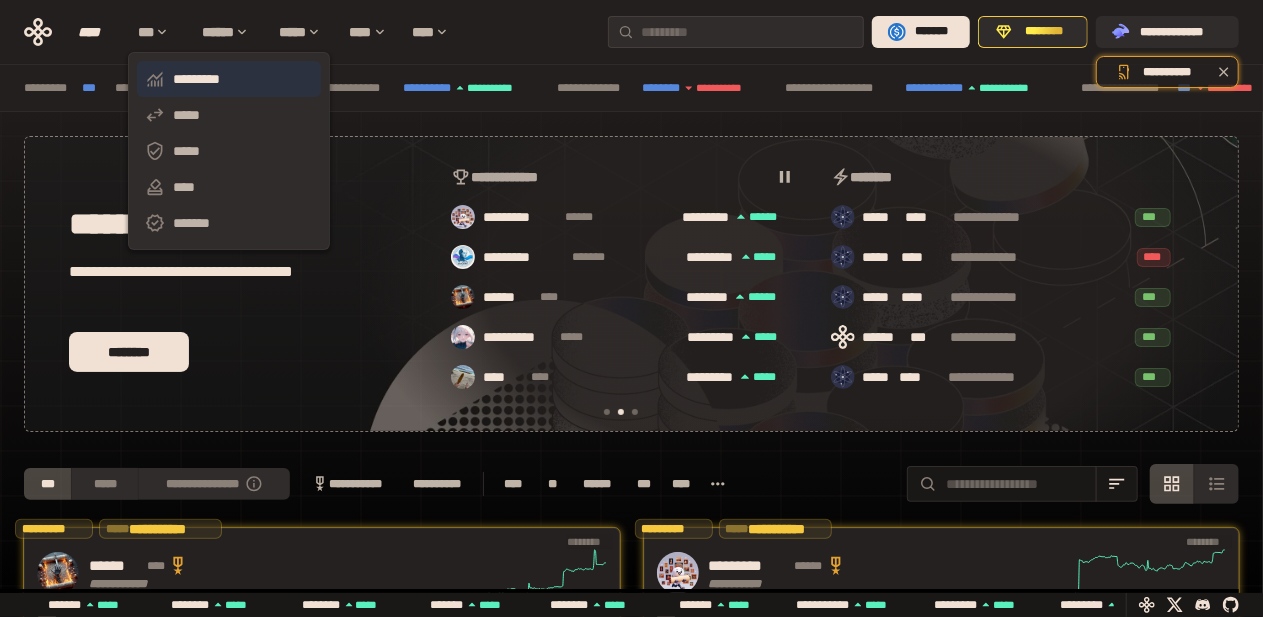 click on "*********" at bounding box center [229, 79] 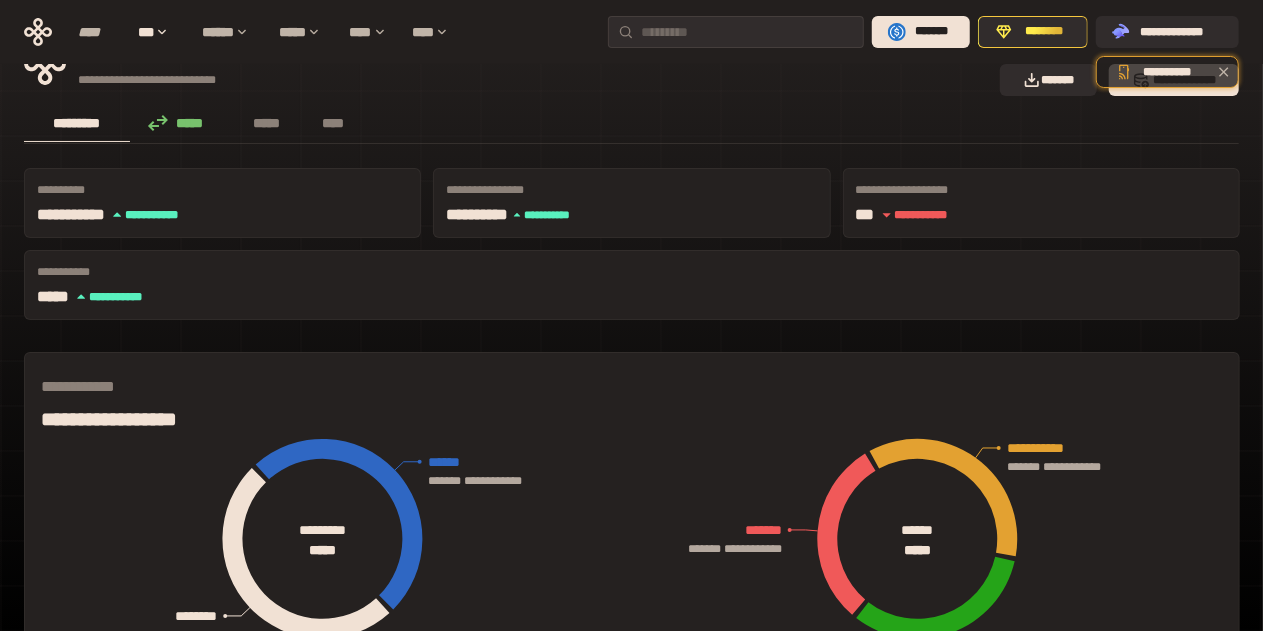 scroll, scrollTop: 0, scrollLeft: 0, axis: both 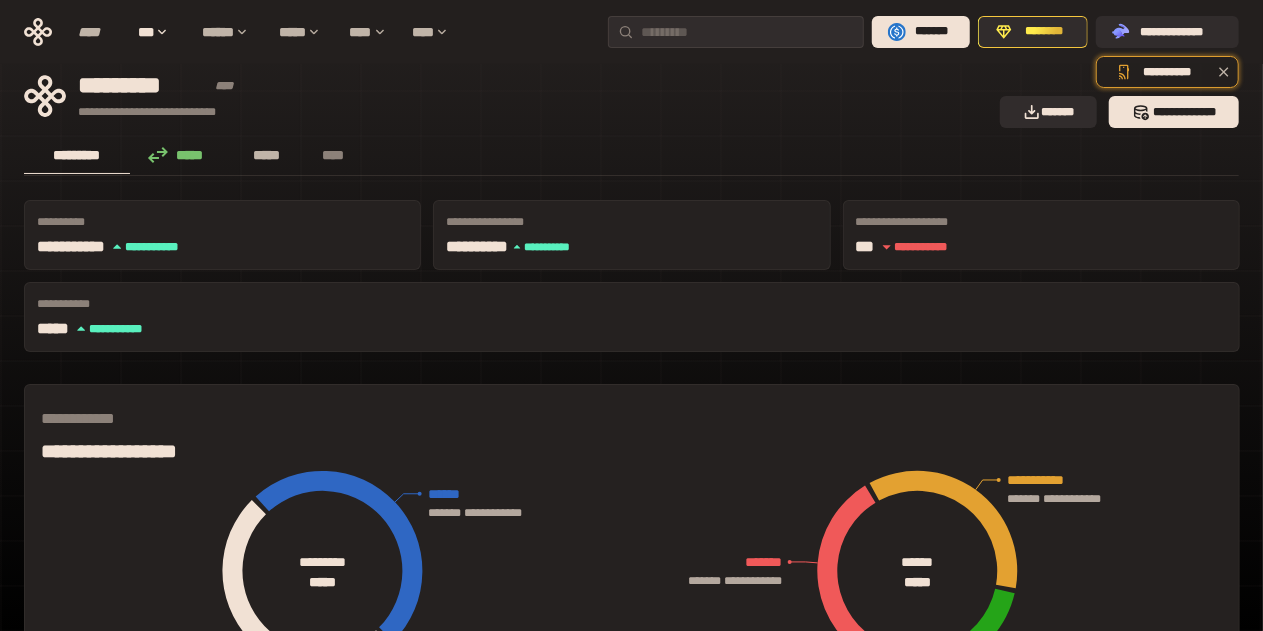 click on "*****" at bounding box center [267, 155] 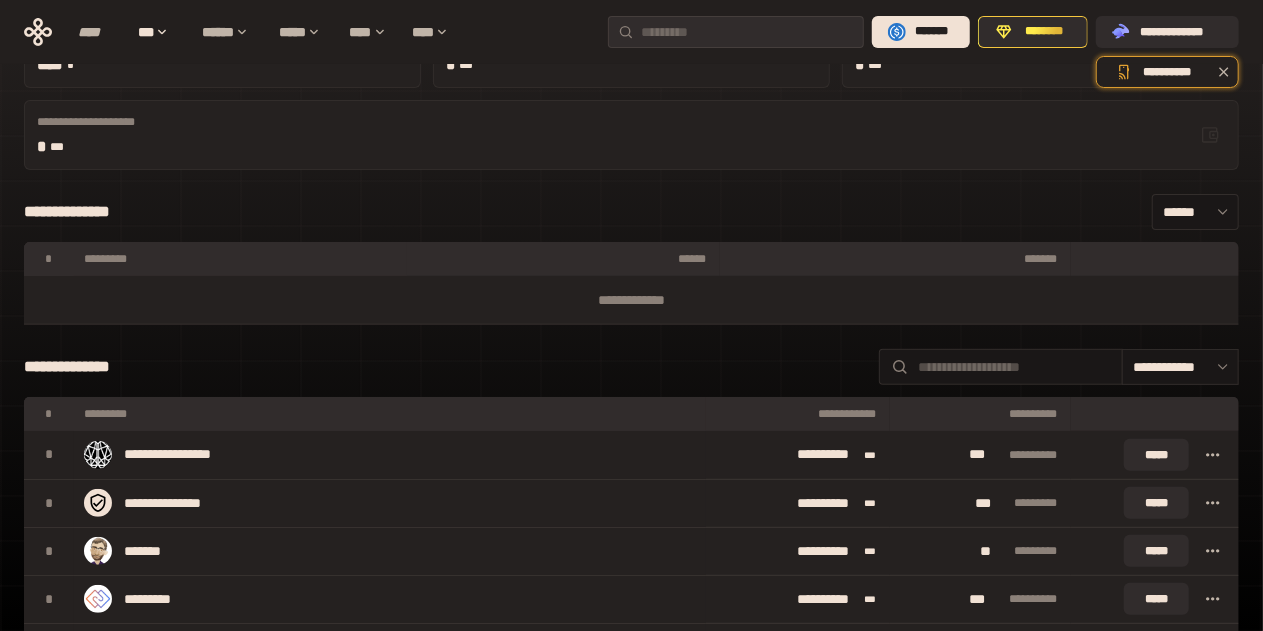 scroll, scrollTop: 0, scrollLeft: 0, axis: both 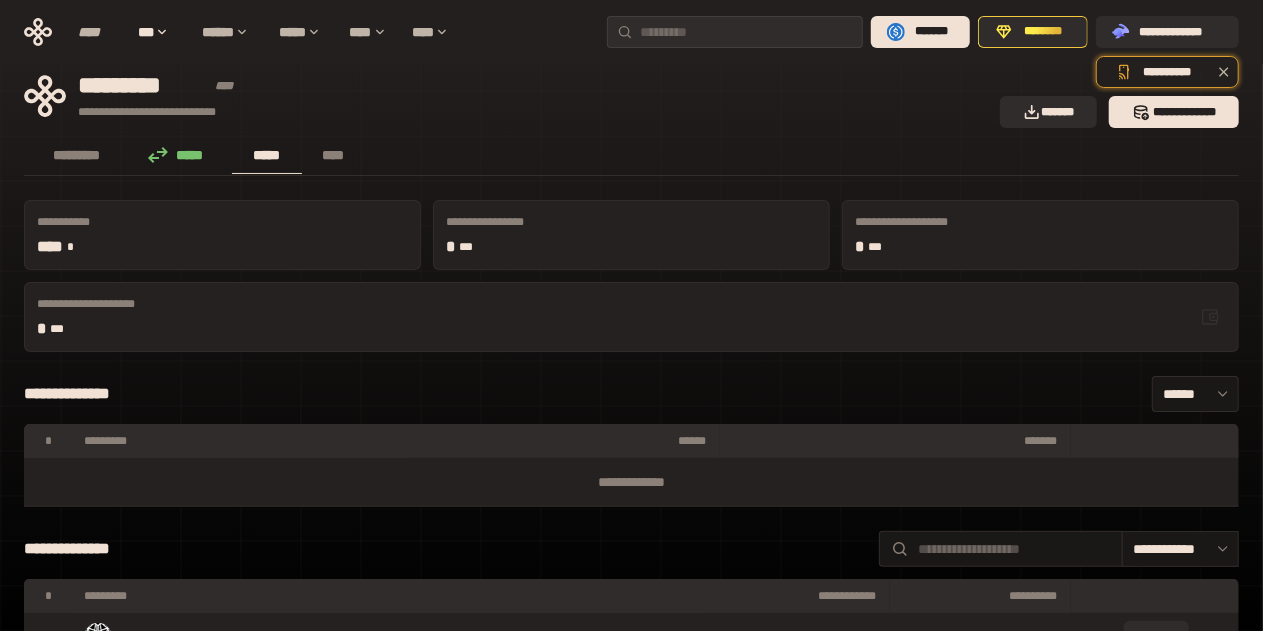 drag, startPoint x: 0, startPoint y: 0, endPoint x: 571, endPoint y: 320, distance: 654.5541 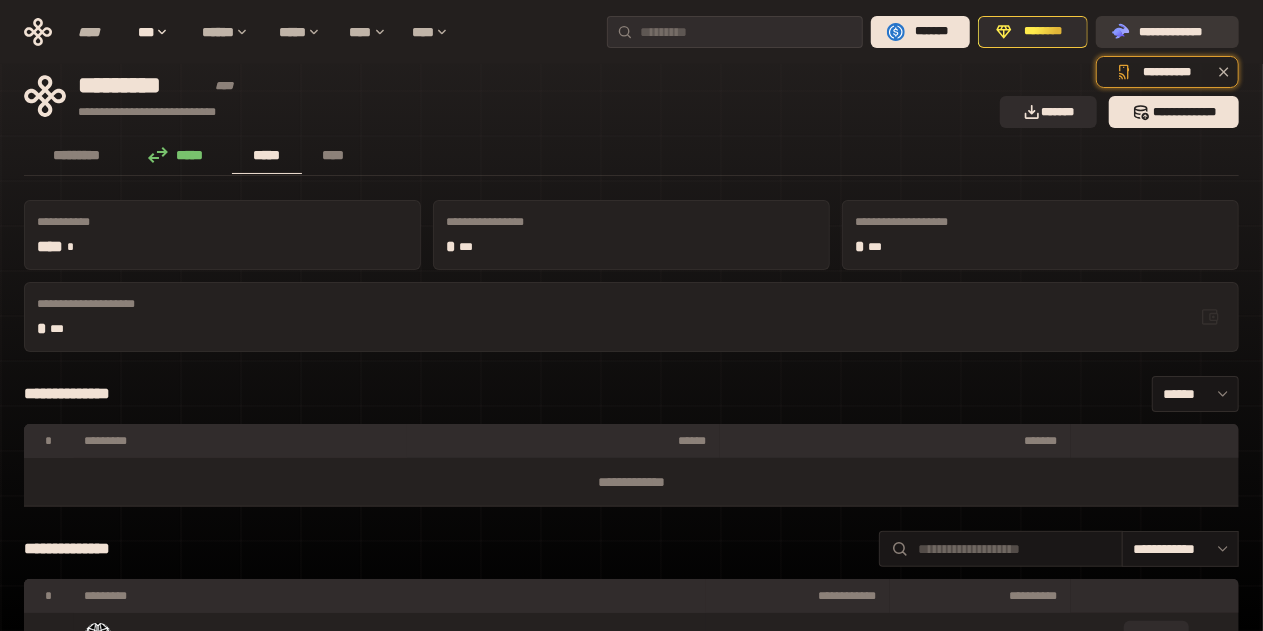 click on "**********" at bounding box center [1181, 32] 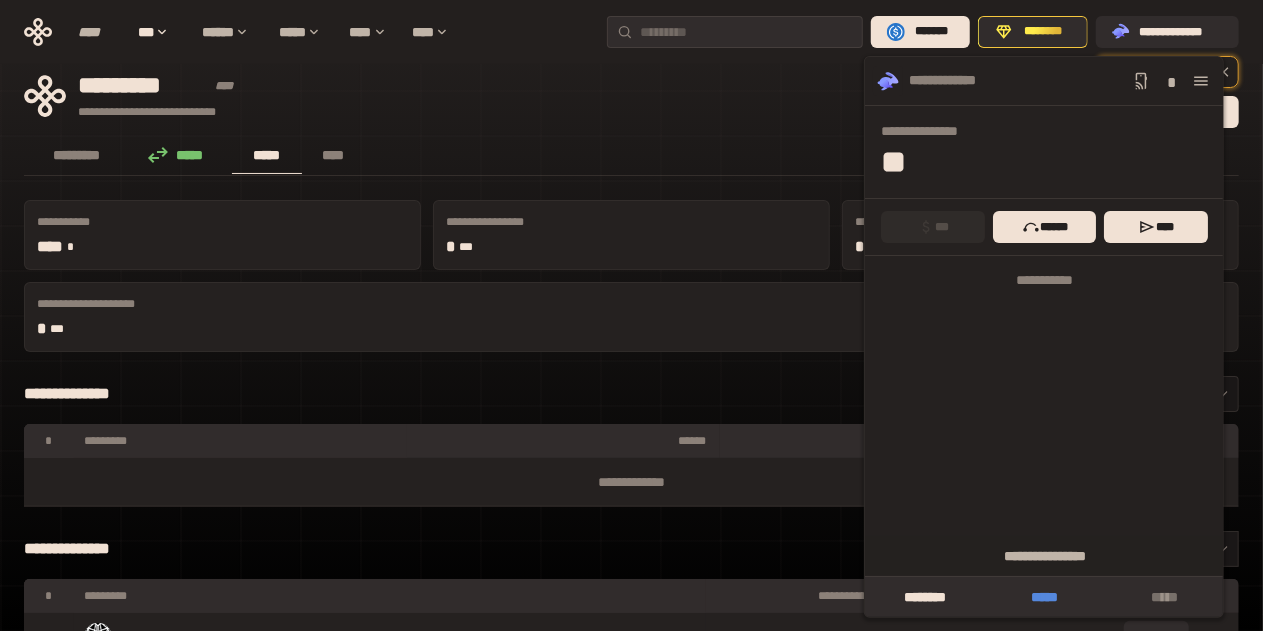 click on "*****" at bounding box center [1045, 597] 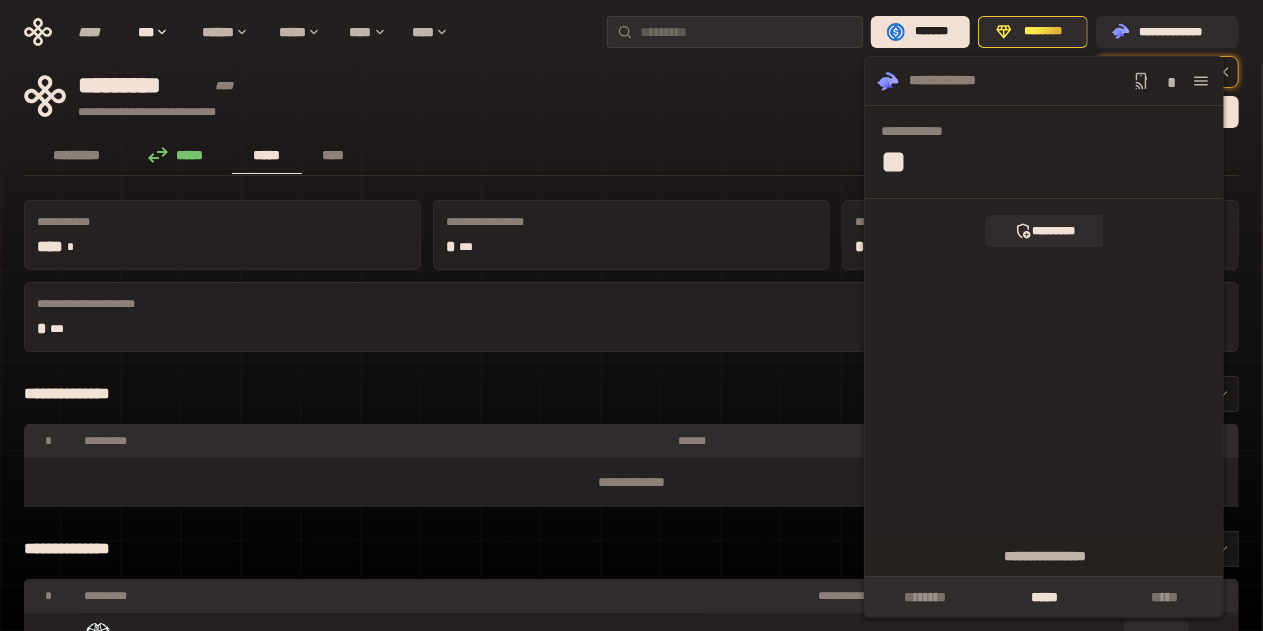 click 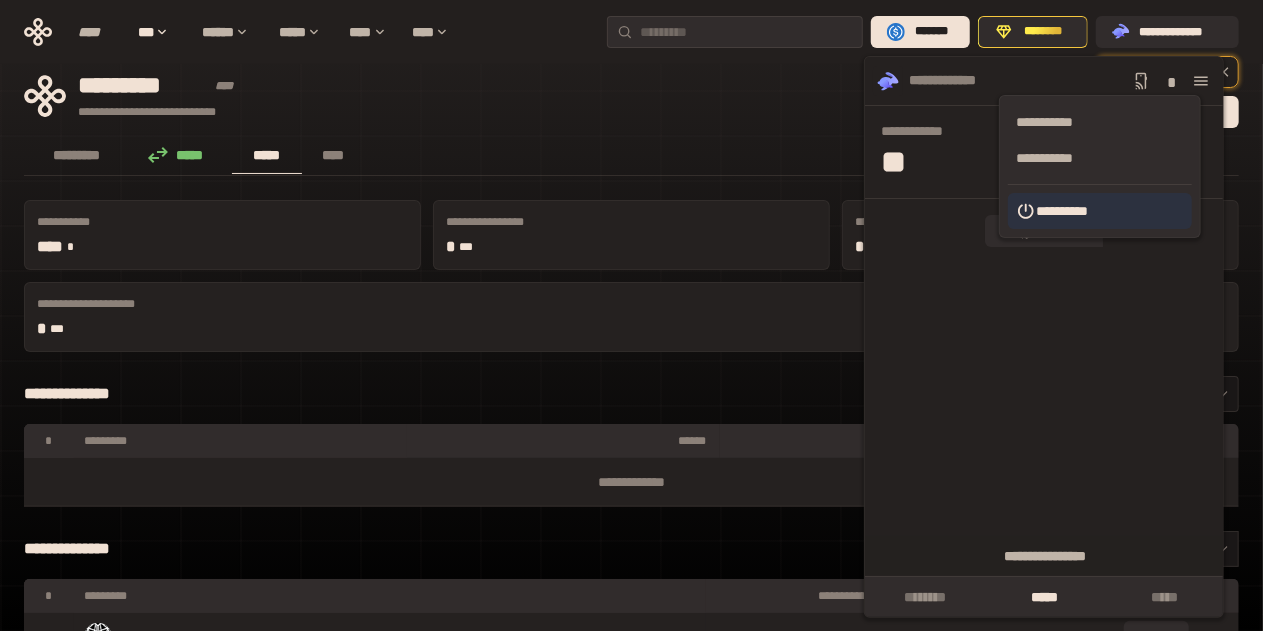 click on "**********" at bounding box center (1100, 211) 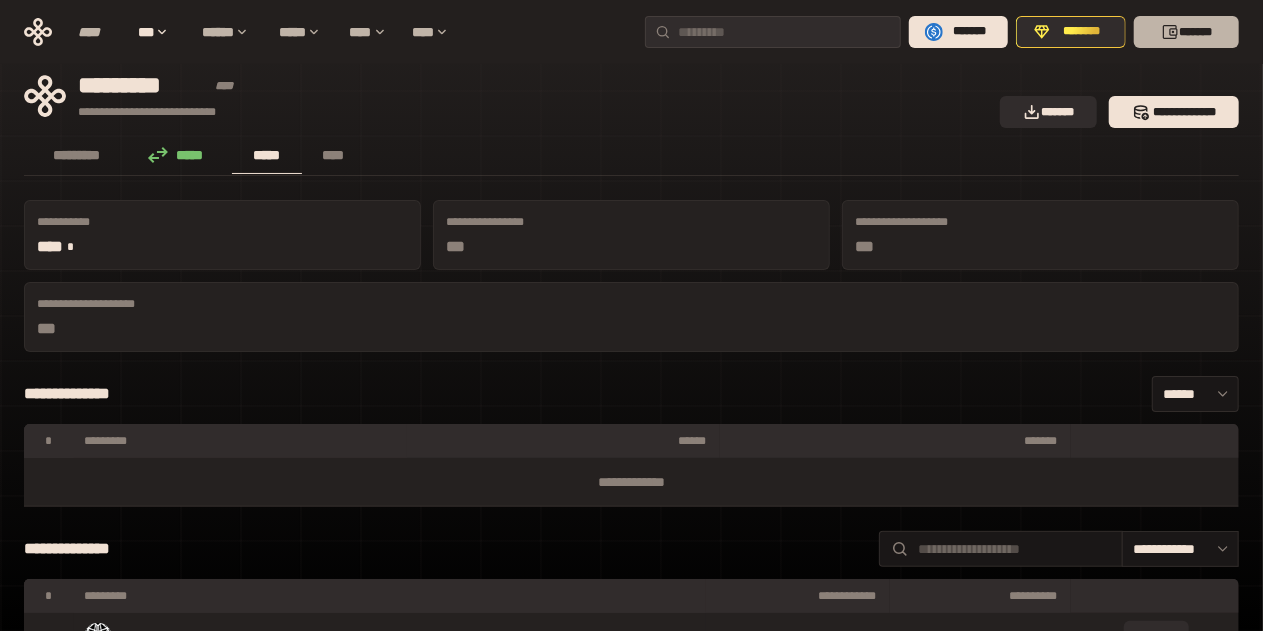 click on "*******" at bounding box center [1186, 32] 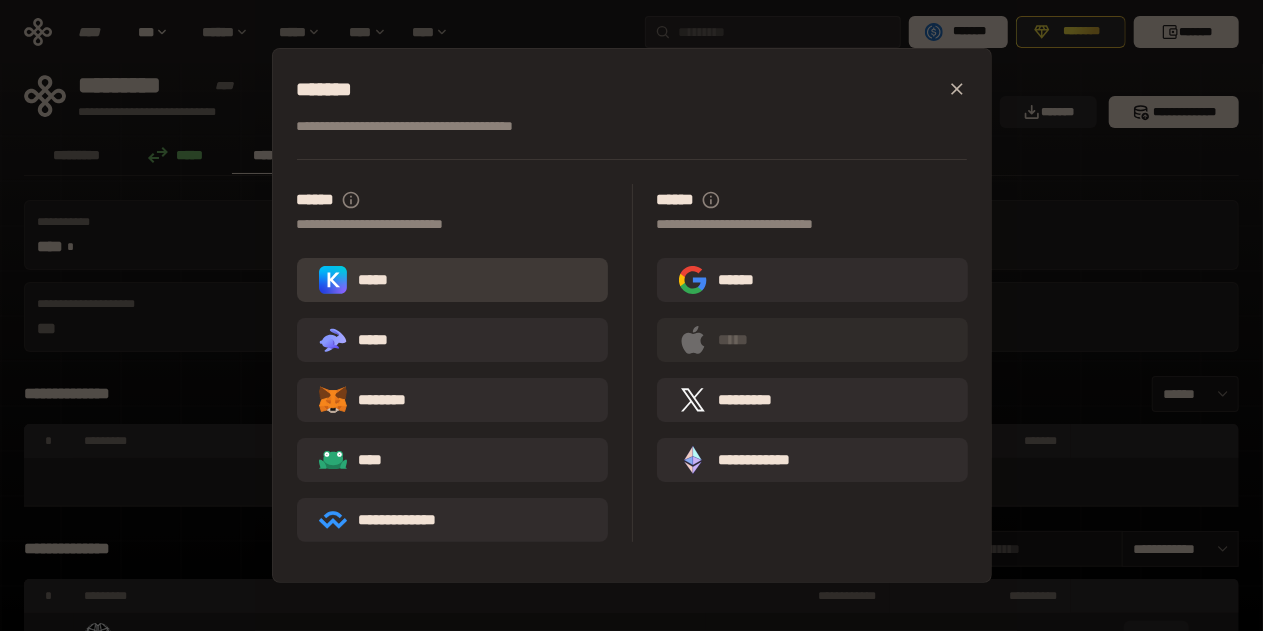 click on "*****" at bounding box center [452, 280] 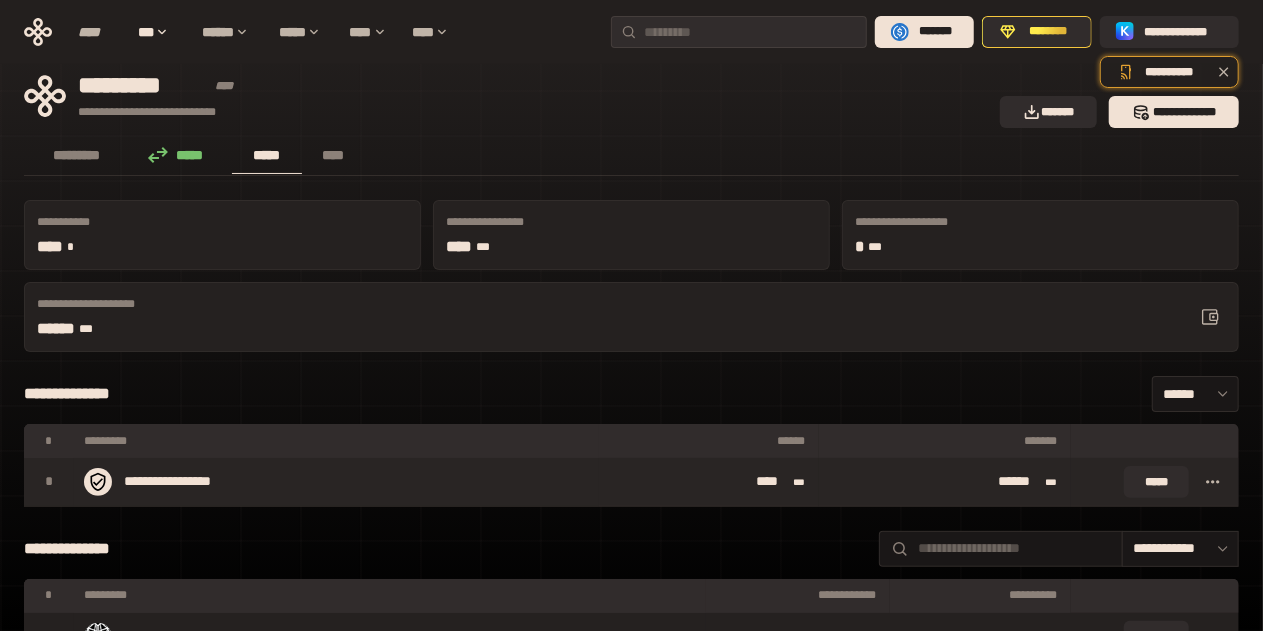 click 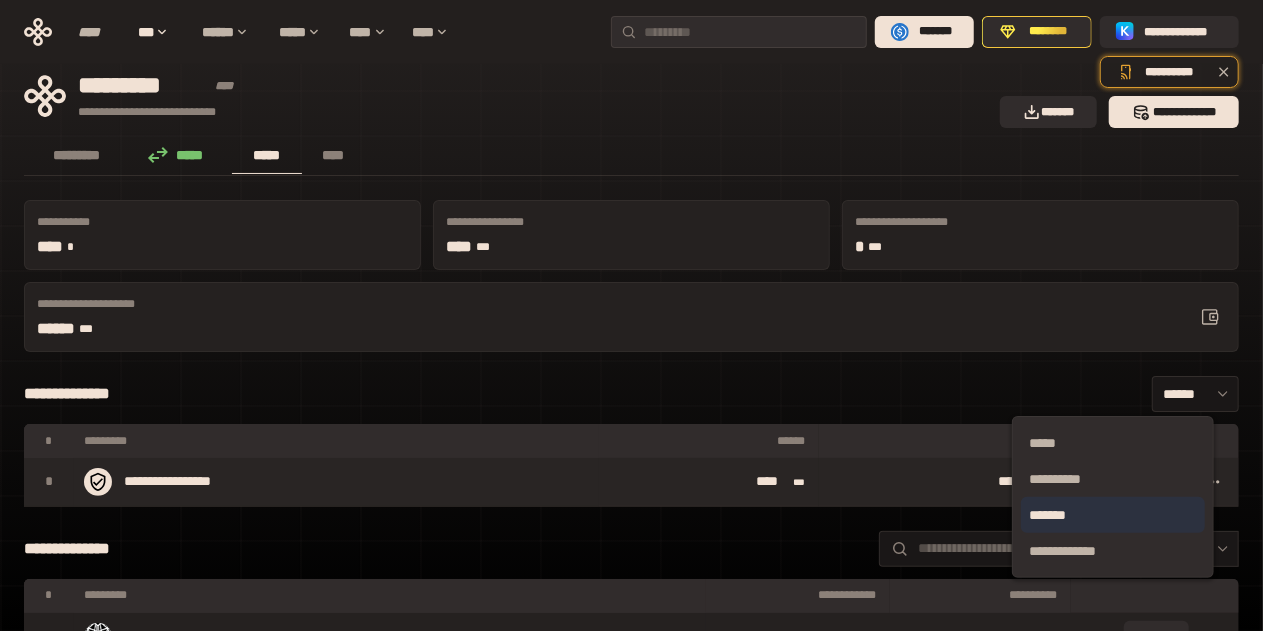 click on "*******" at bounding box center (1113, 515) 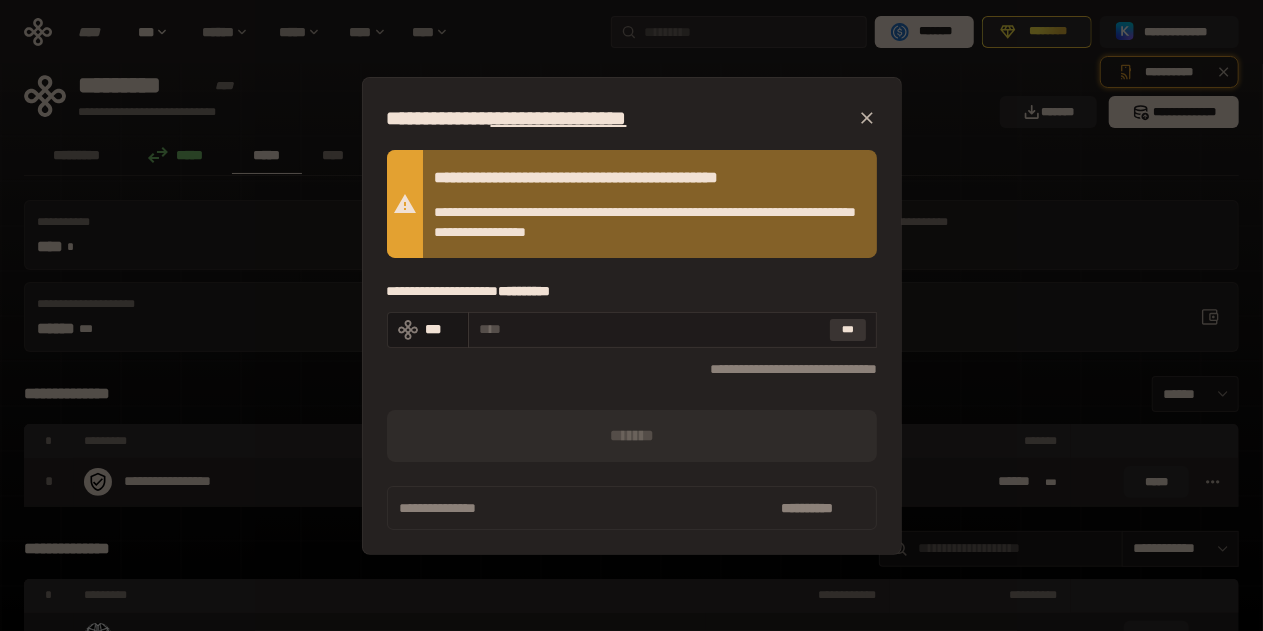 click on "***" at bounding box center (848, 330) 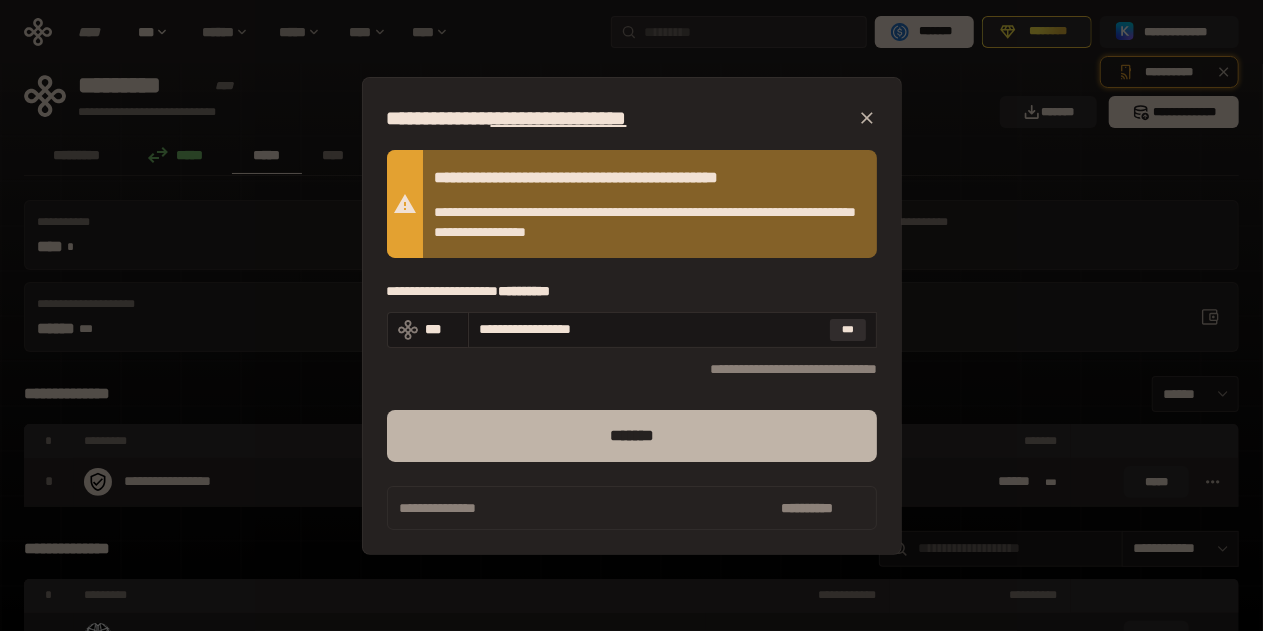 click on "*******" at bounding box center [632, 436] 